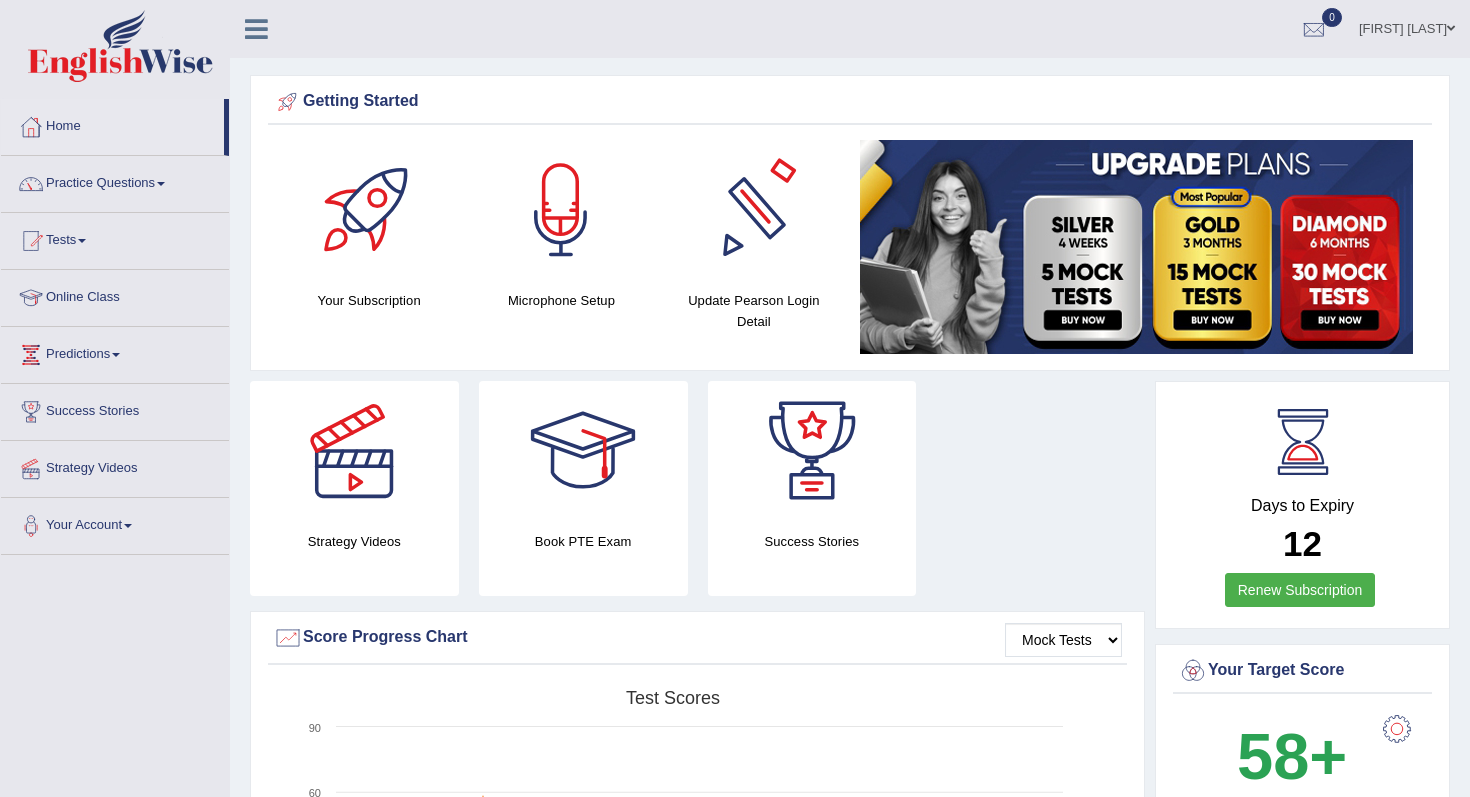 scroll, scrollTop: 0, scrollLeft: 0, axis: both 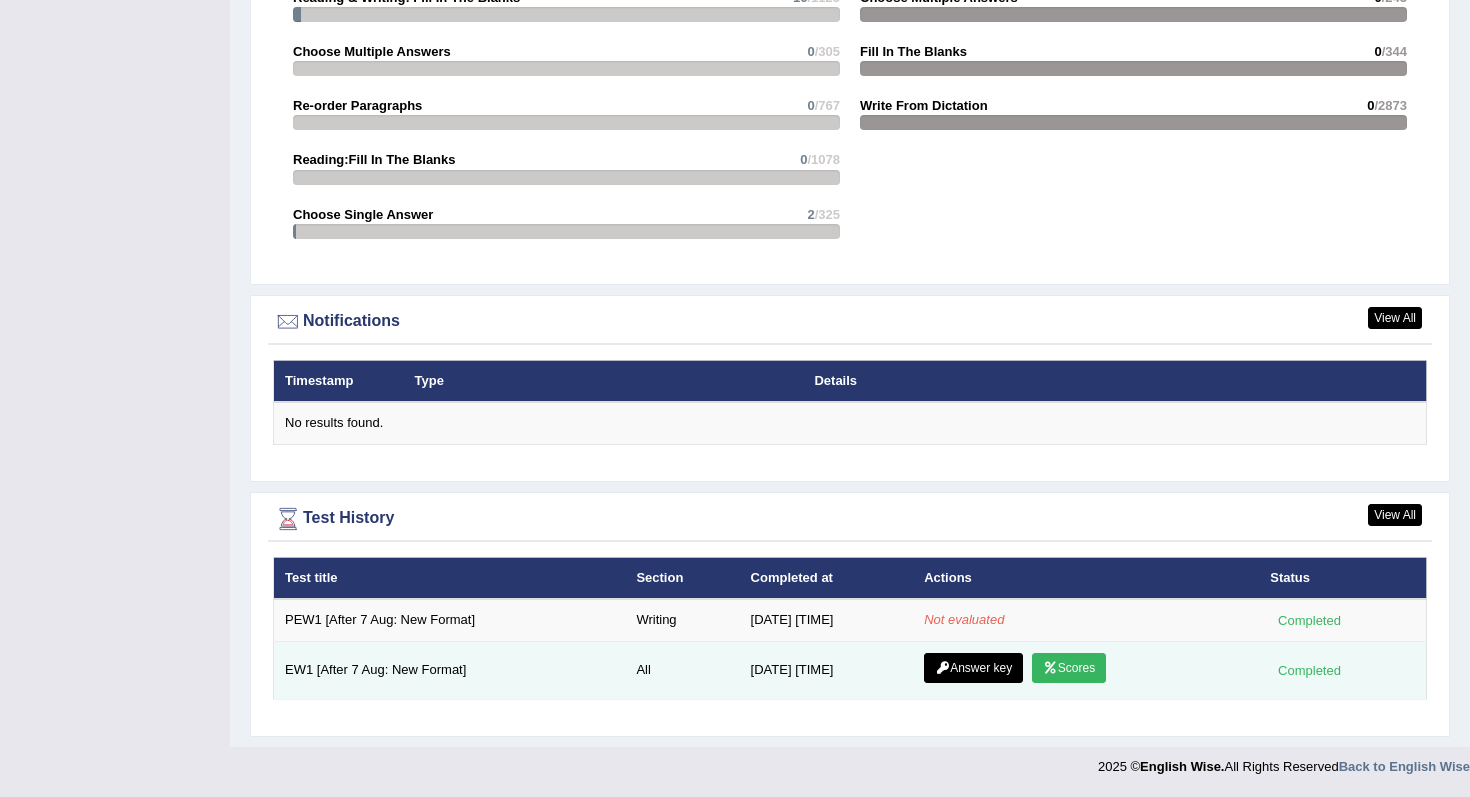 click on "Scores" at bounding box center [1069, 668] 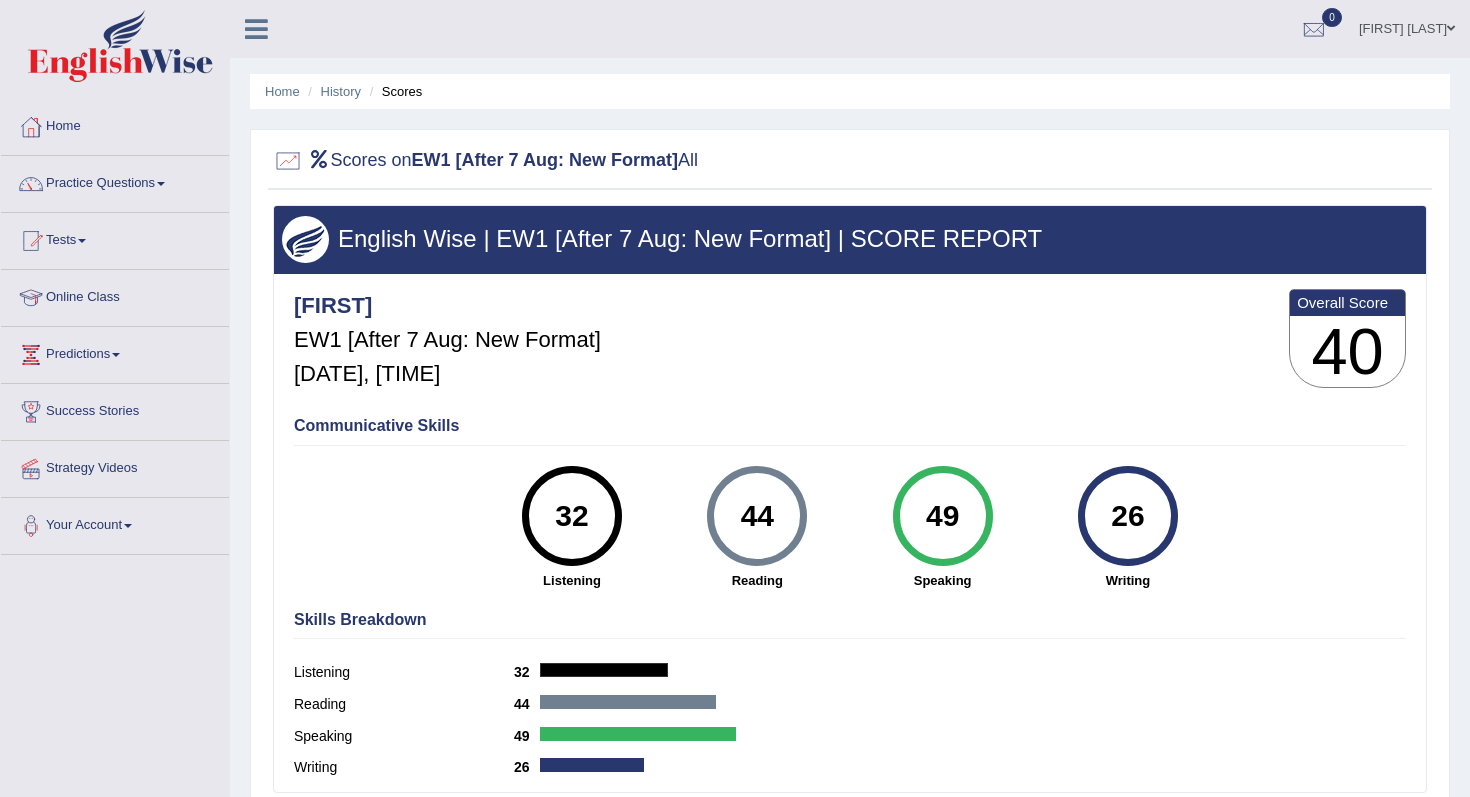 scroll, scrollTop: 0, scrollLeft: 0, axis: both 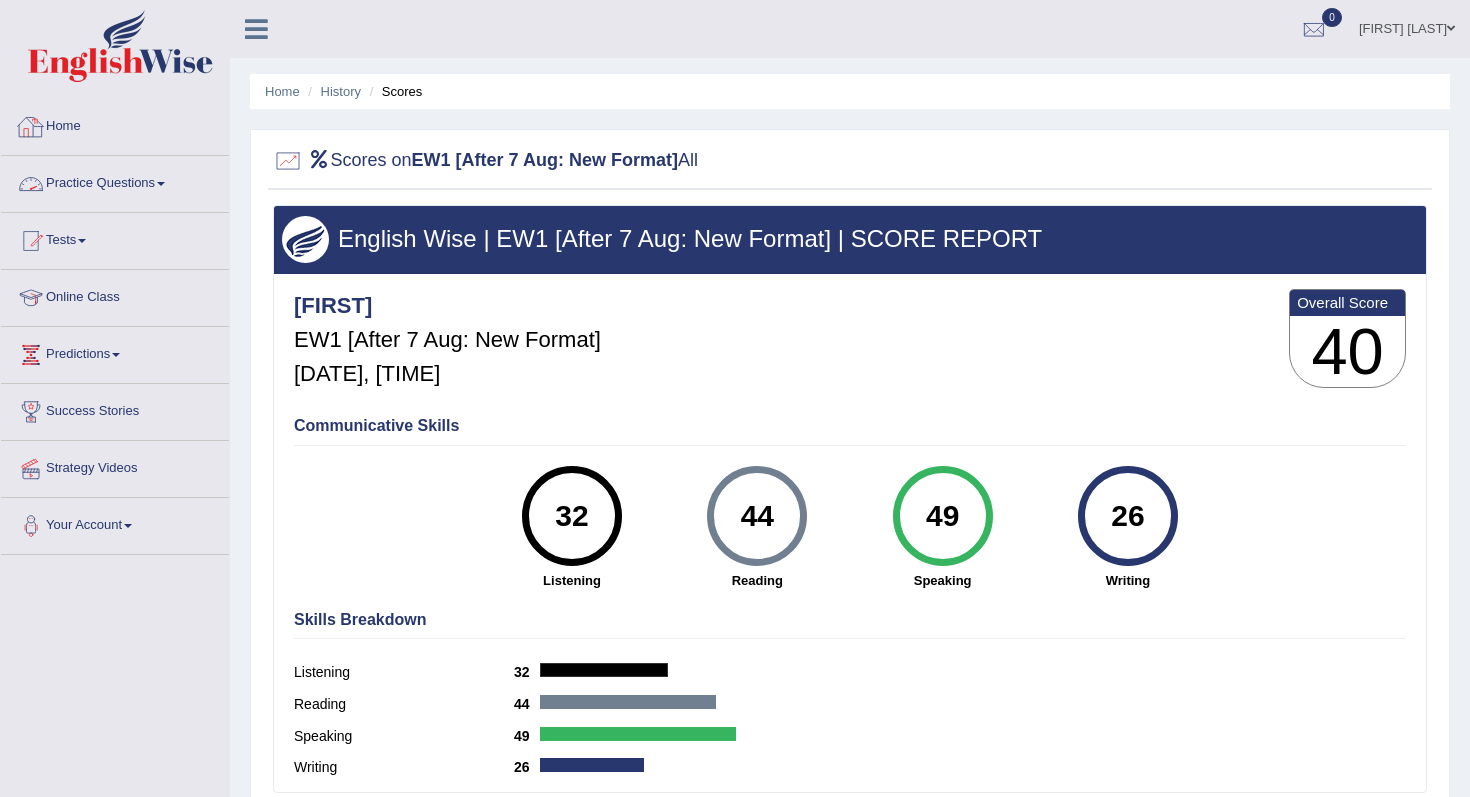 click on "Home" at bounding box center (115, 124) 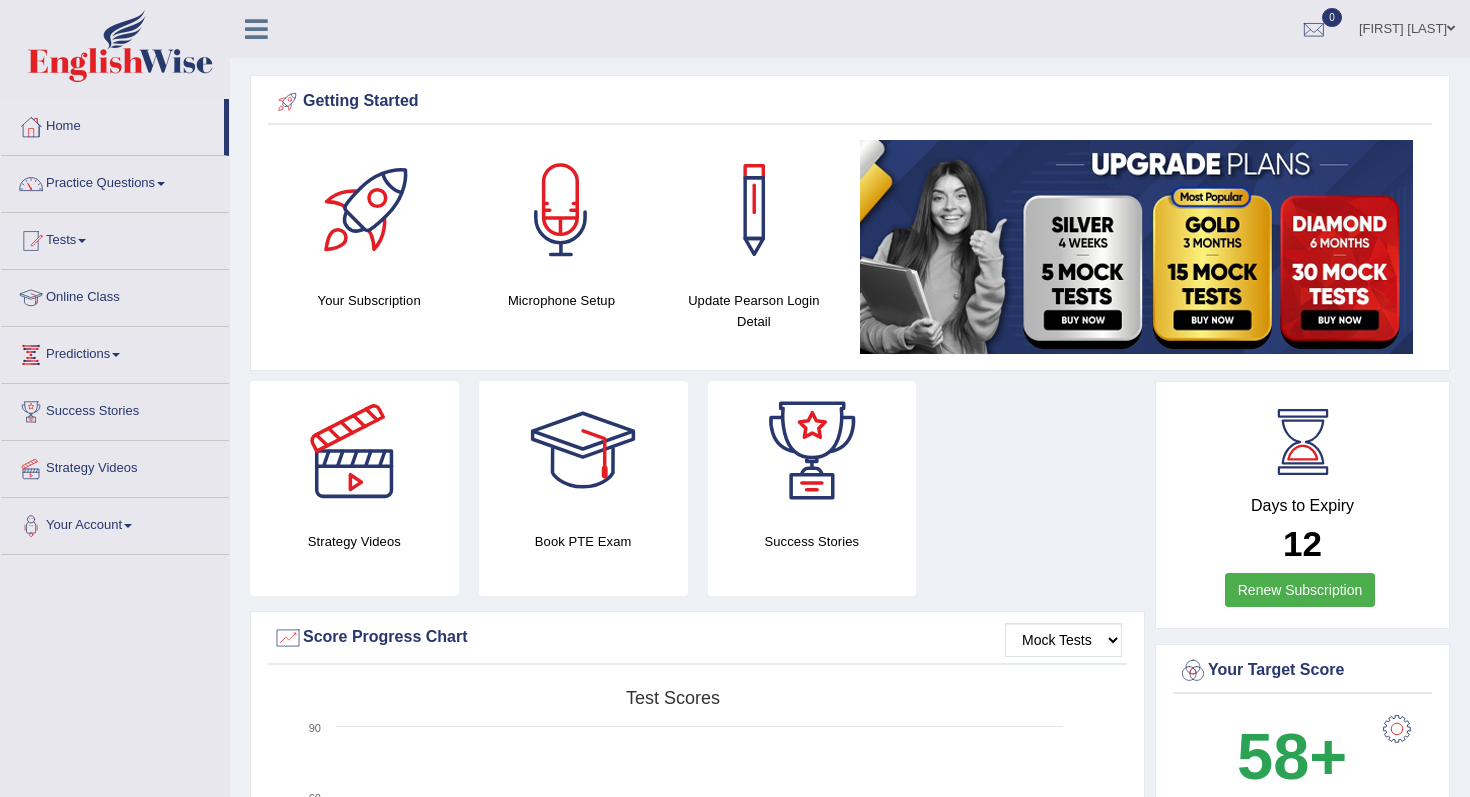 scroll, scrollTop: 0, scrollLeft: 0, axis: both 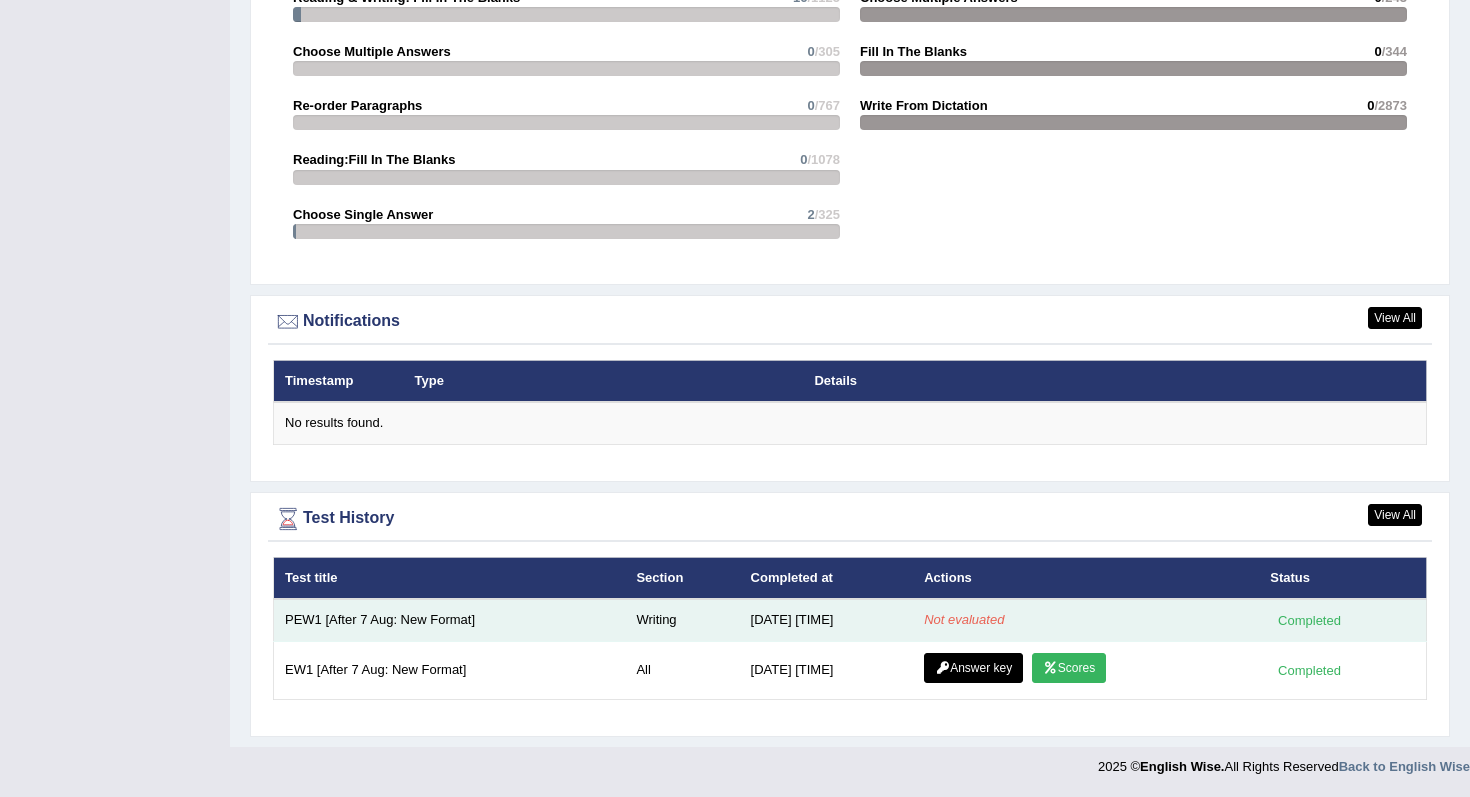 click on "Not evaluated" at bounding box center (1086, 620) 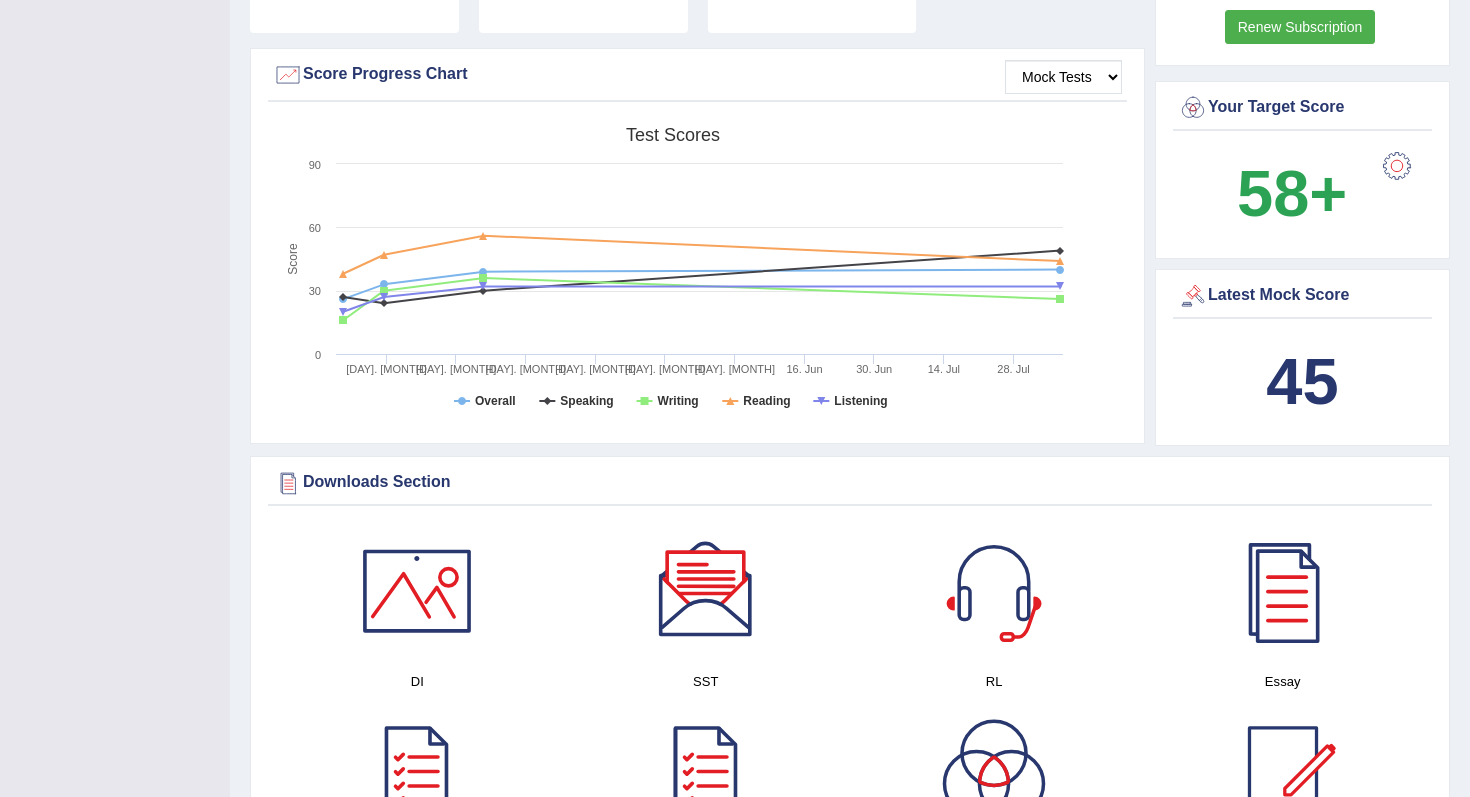 scroll, scrollTop: 571, scrollLeft: 0, axis: vertical 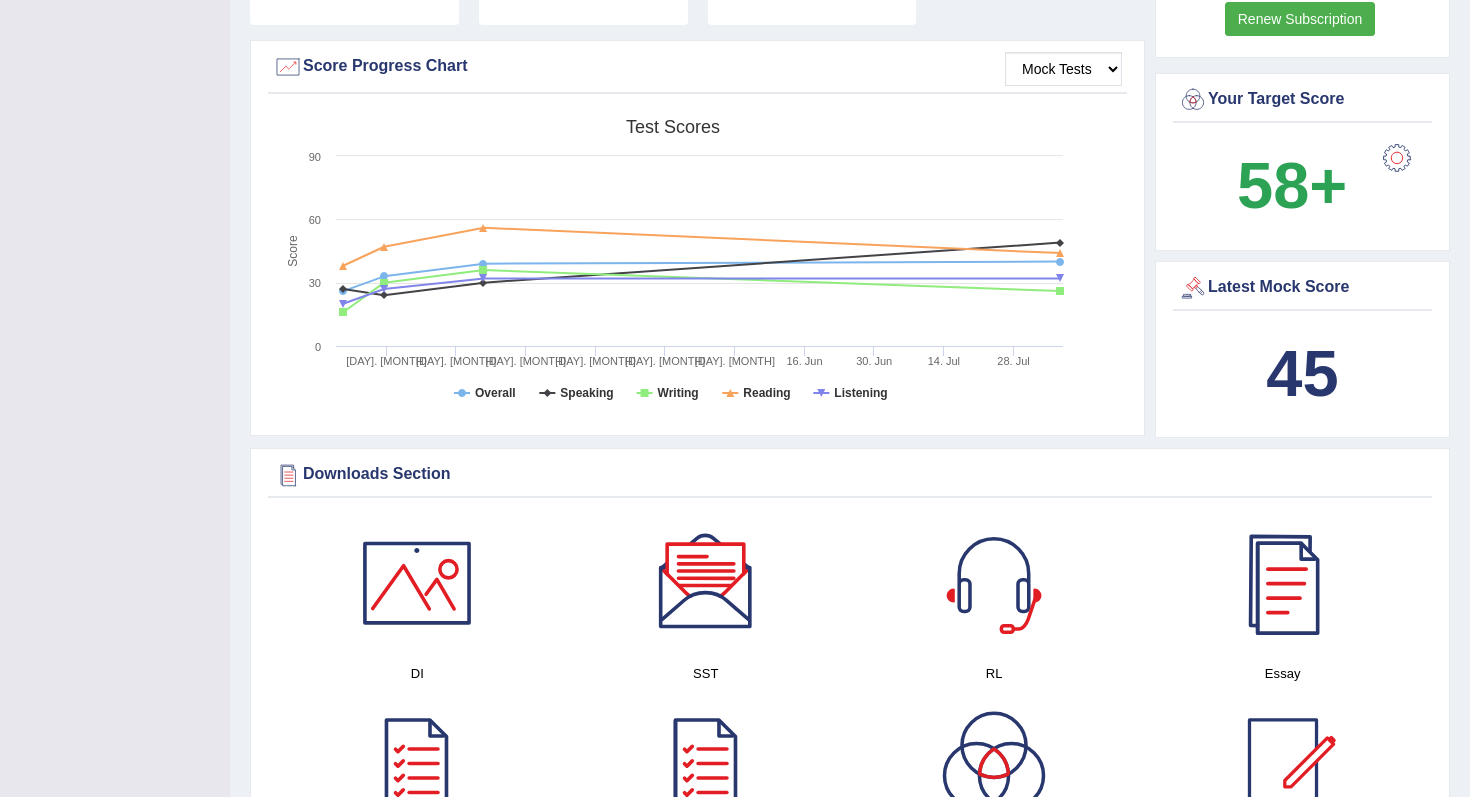 click at bounding box center [1283, 583] 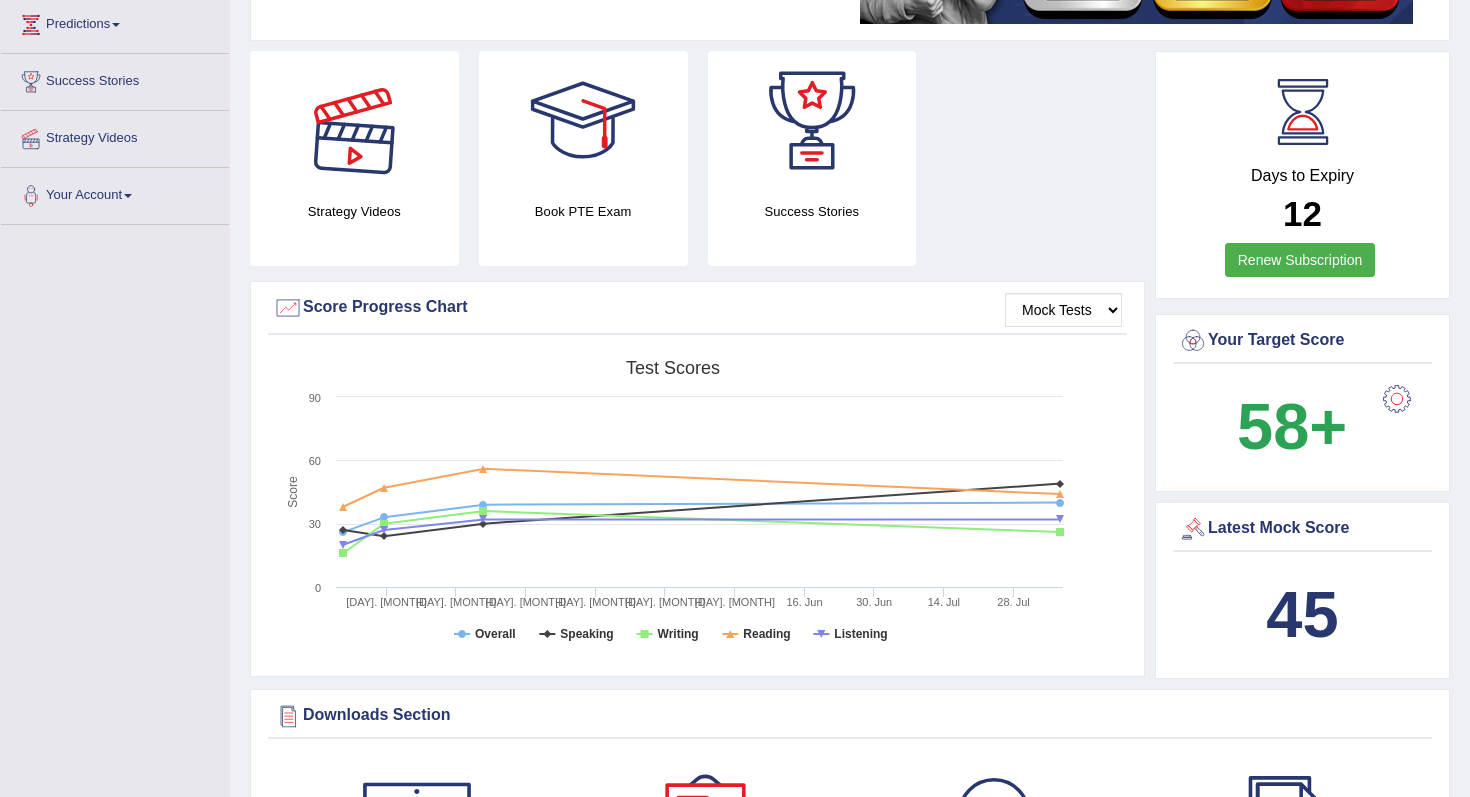 scroll, scrollTop: 0, scrollLeft: 0, axis: both 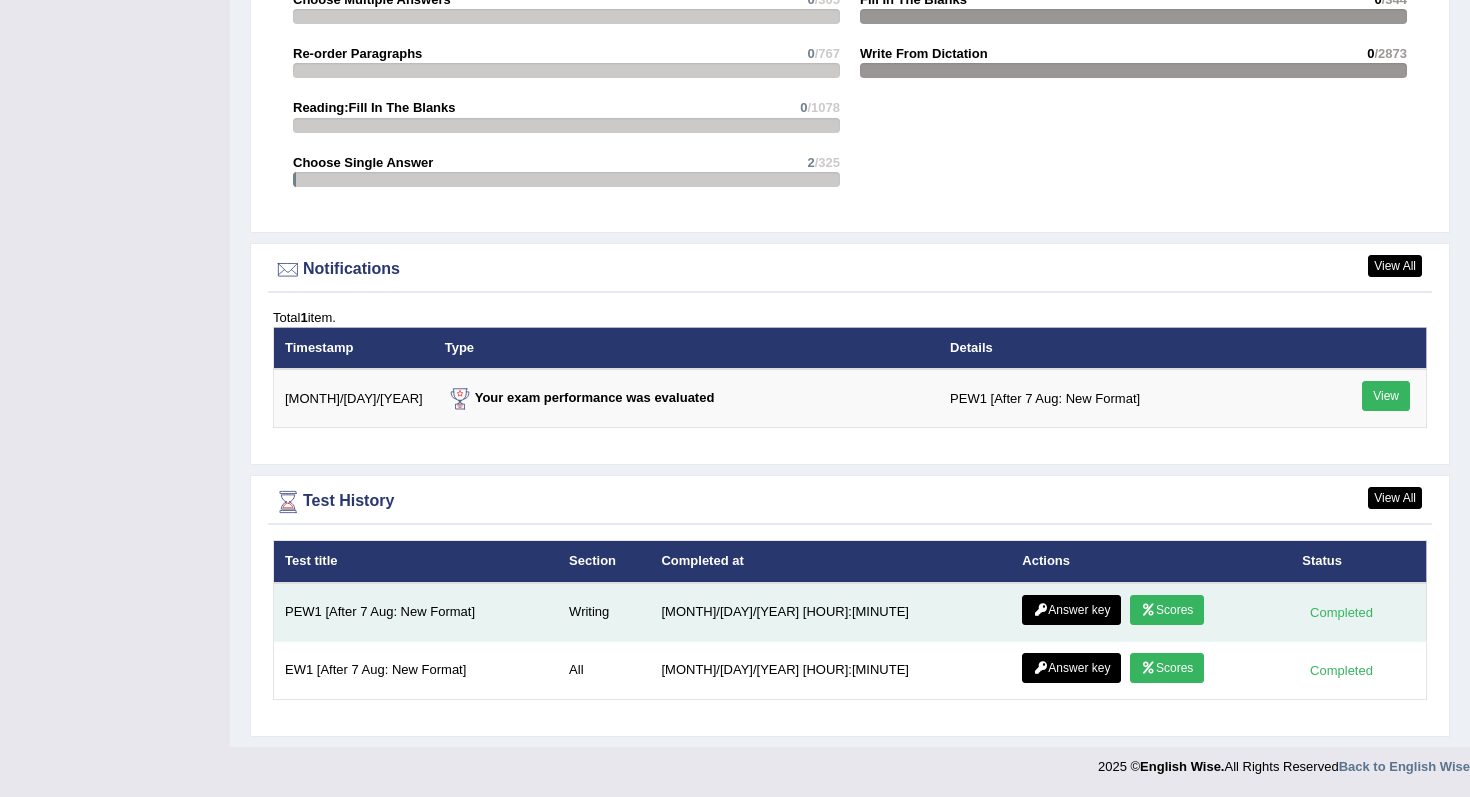 click on "Scores" at bounding box center [1167, 610] 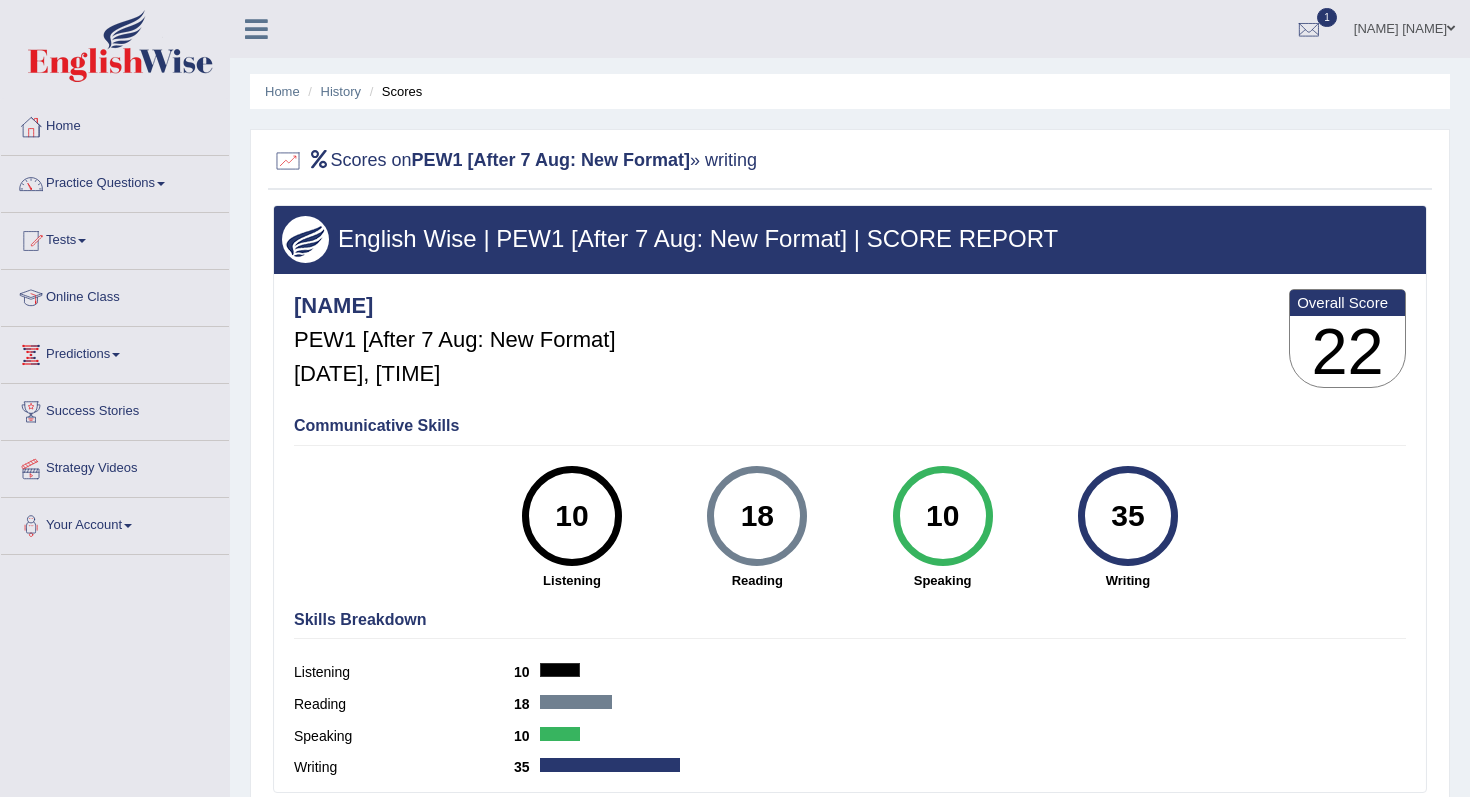 scroll, scrollTop: 0, scrollLeft: 0, axis: both 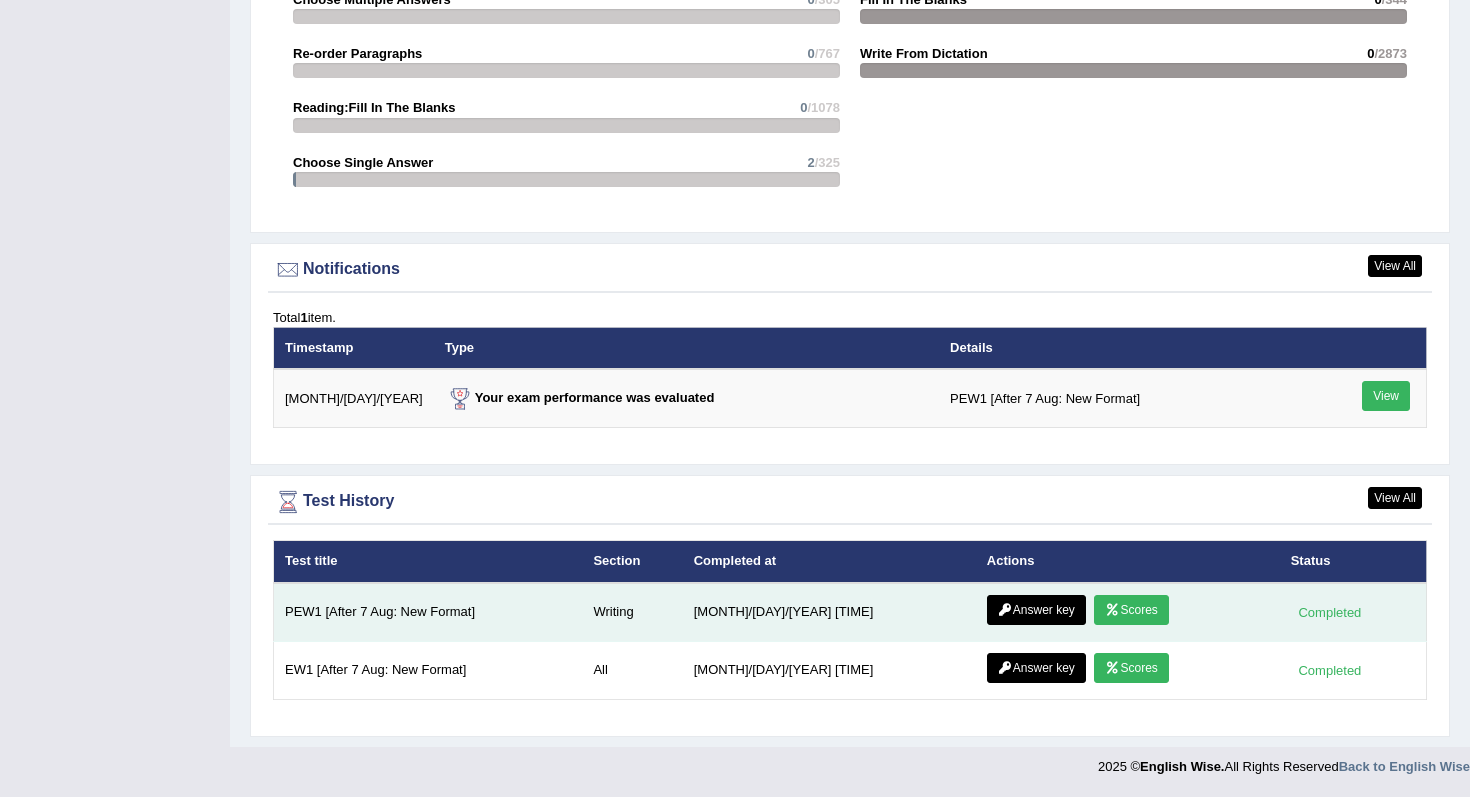 click on "Answer key" at bounding box center (1036, 610) 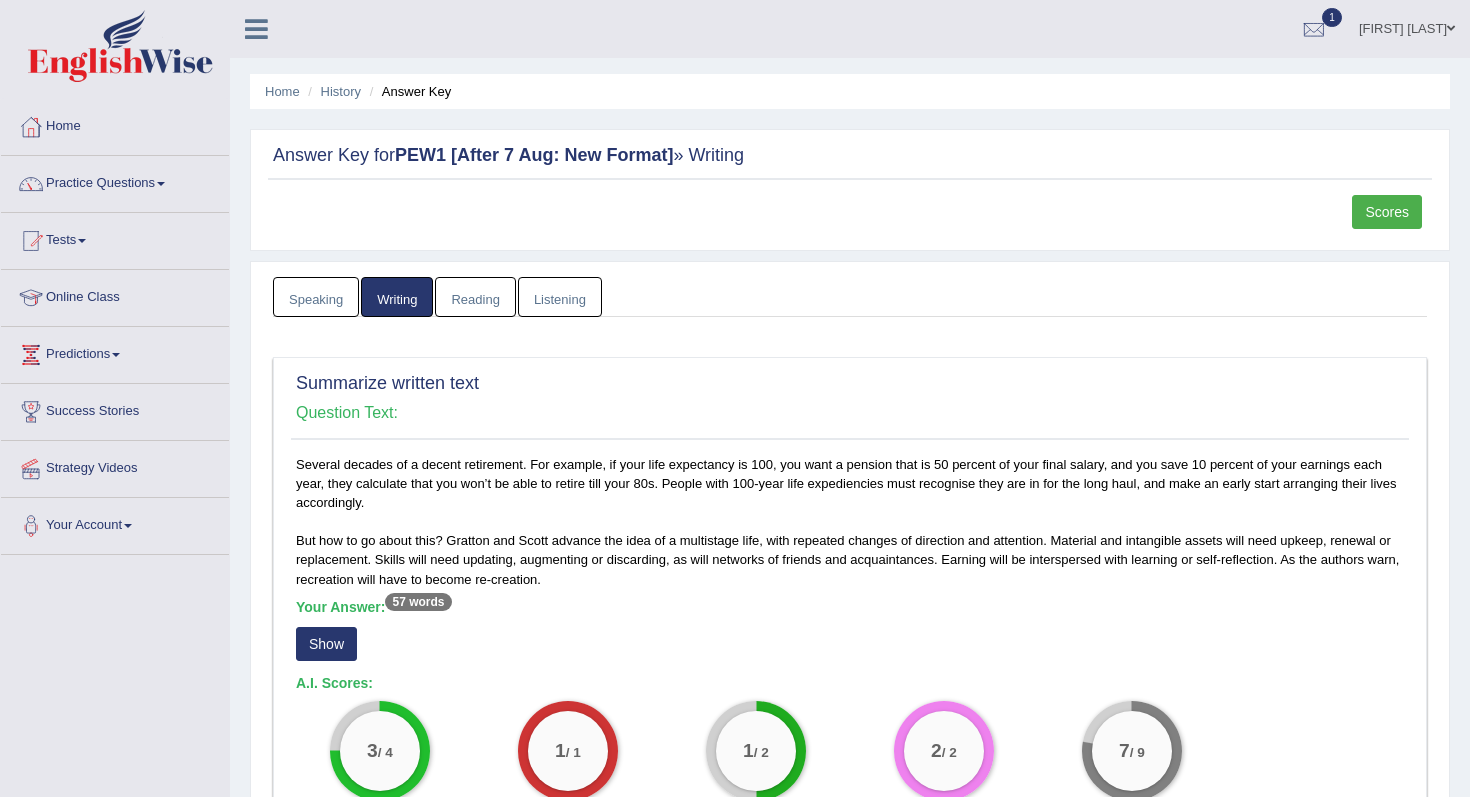 scroll, scrollTop: 0, scrollLeft: 0, axis: both 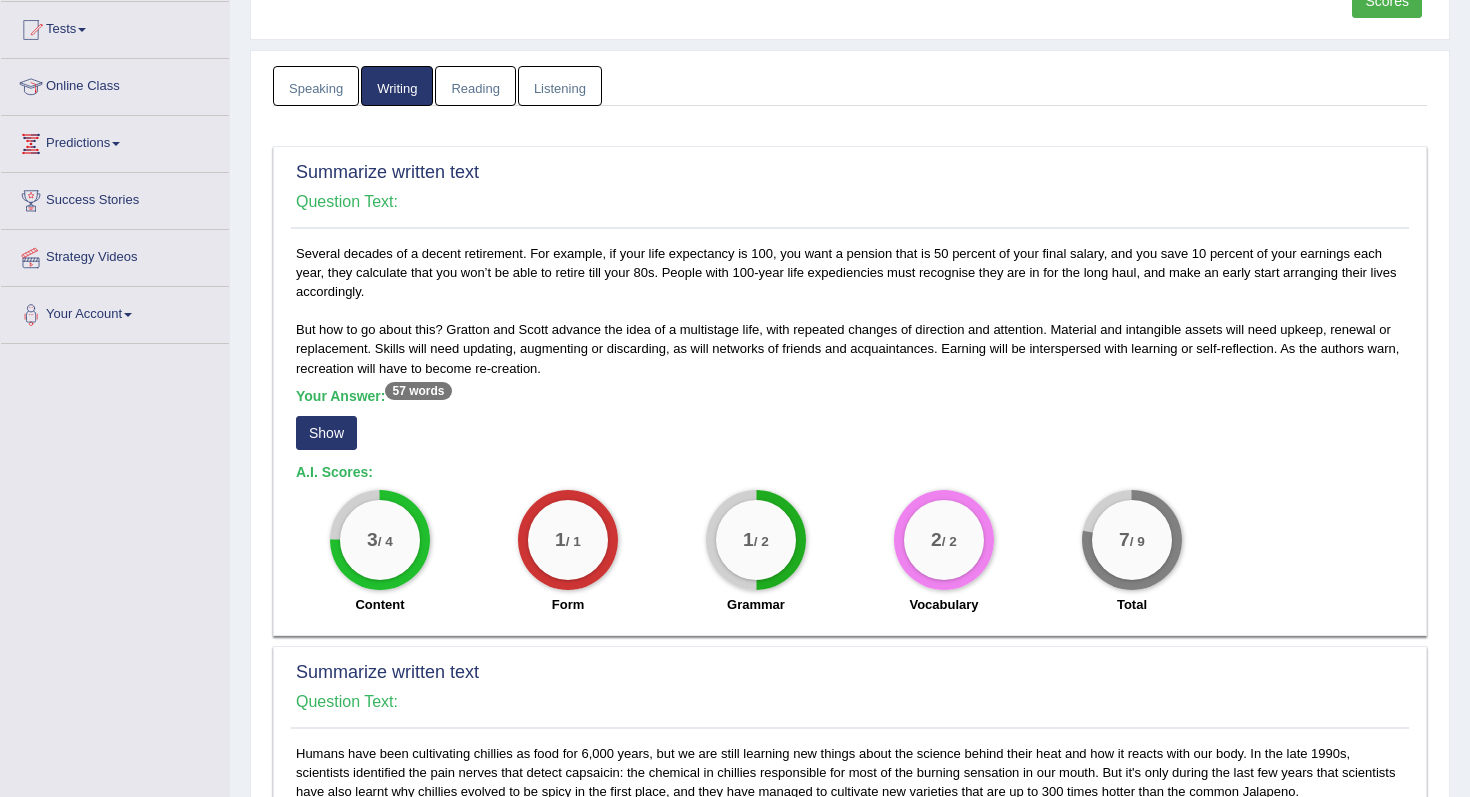 click on "Show" at bounding box center (326, 433) 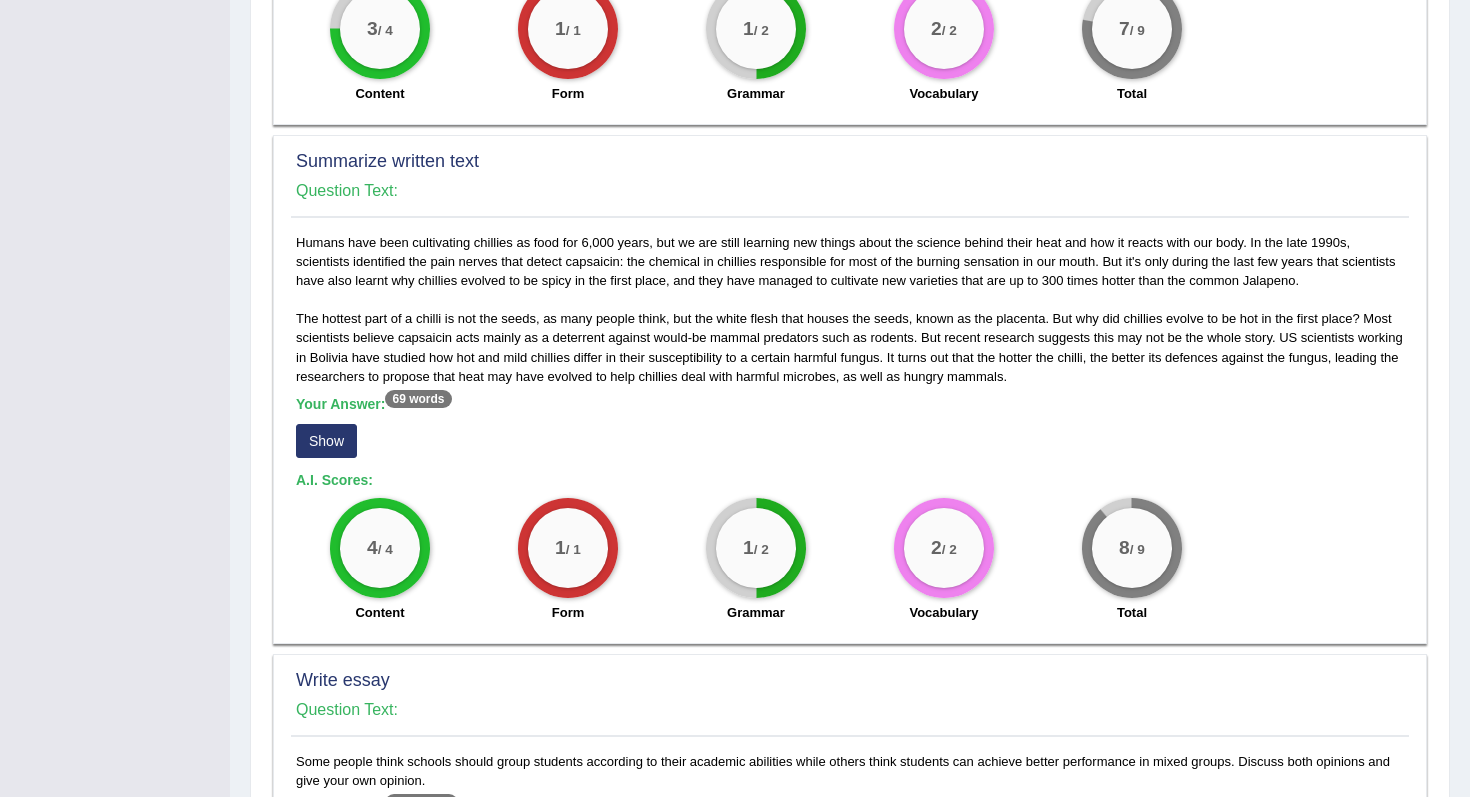 scroll, scrollTop: 719, scrollLeft: 0, axis: vertical 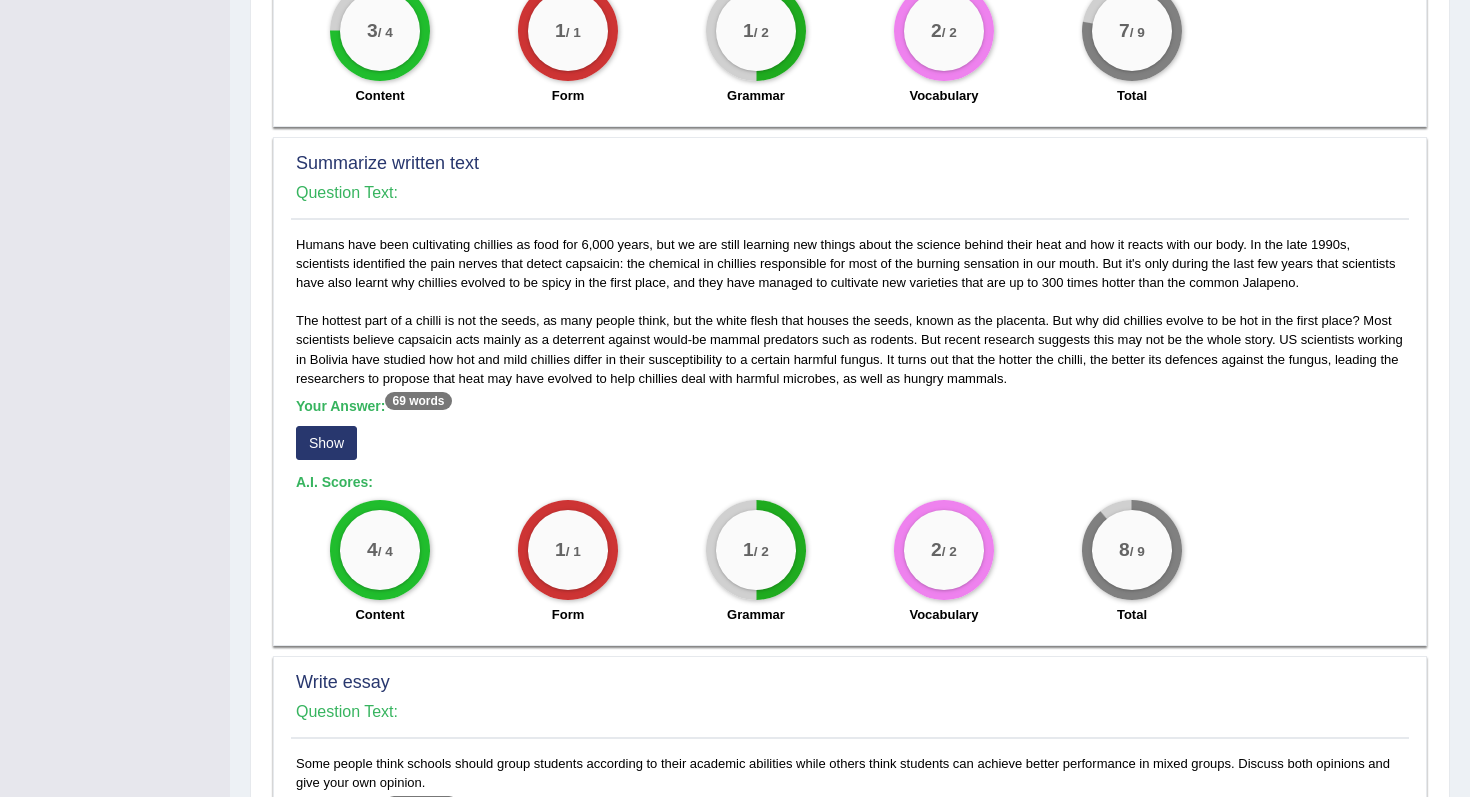 click on "Show" at bounding box center (326, 443) 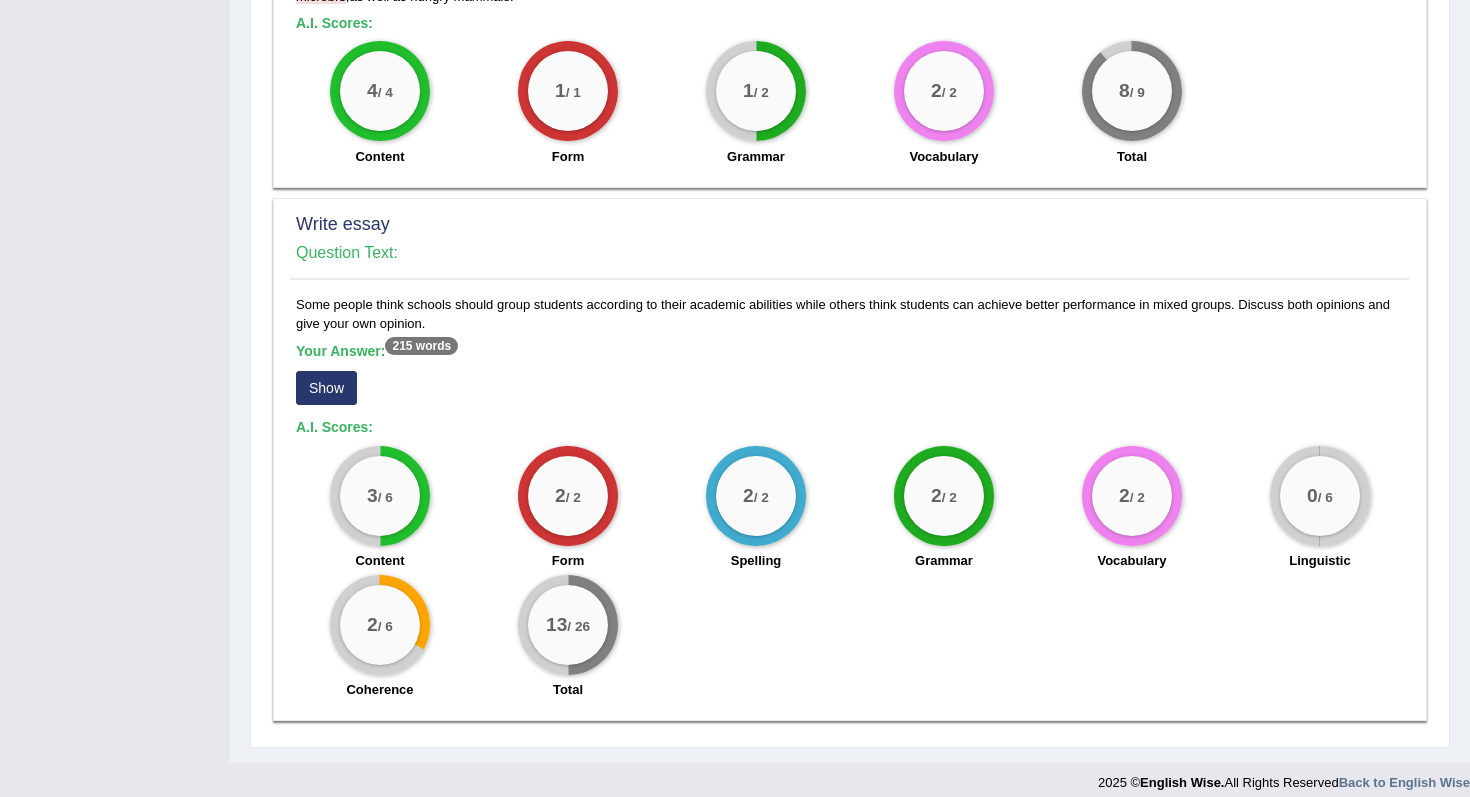 scroll, scrollTop: 1203, scrollLeft: 0, axis: vertical 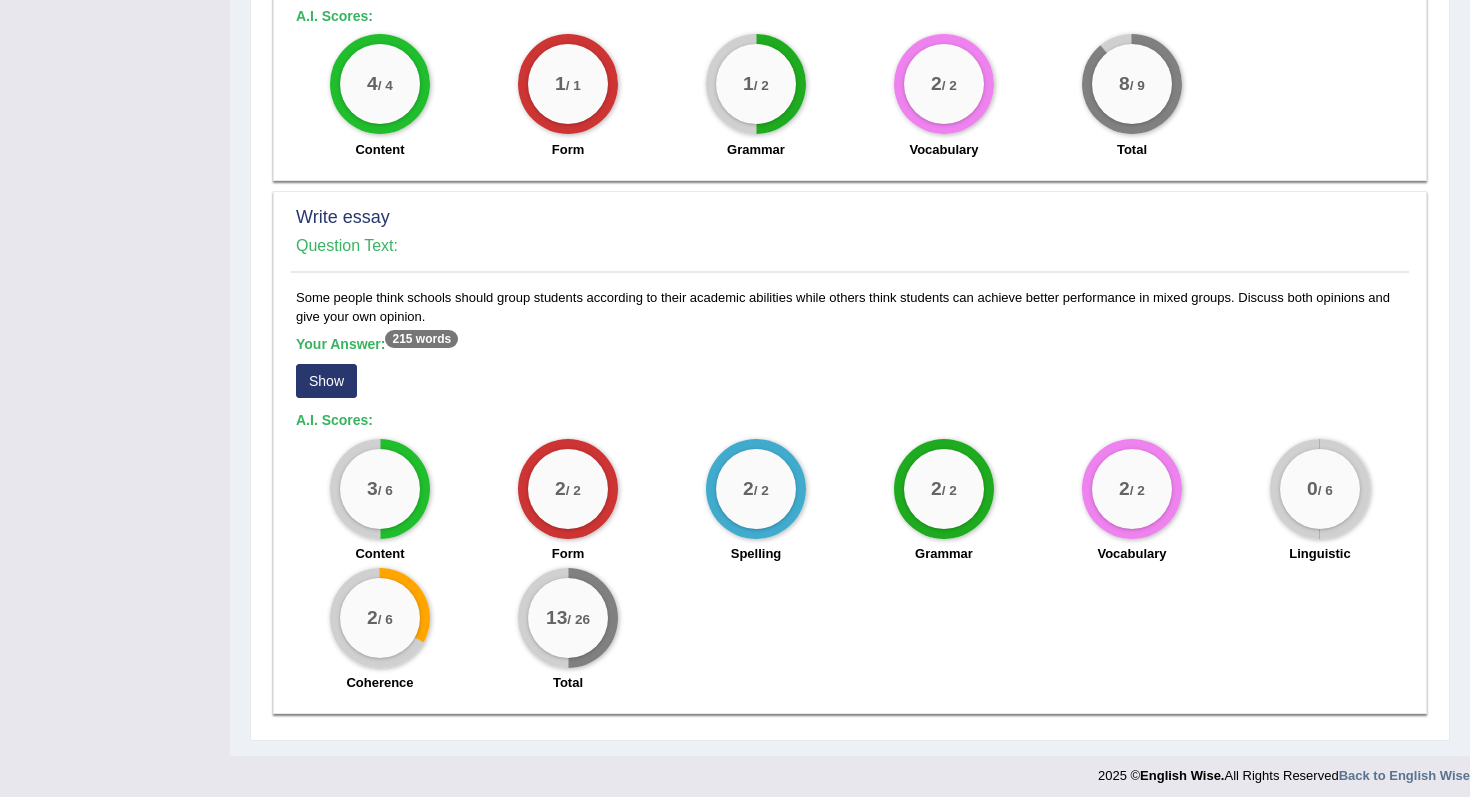 click on "Show" at bounding box center [326, 381] 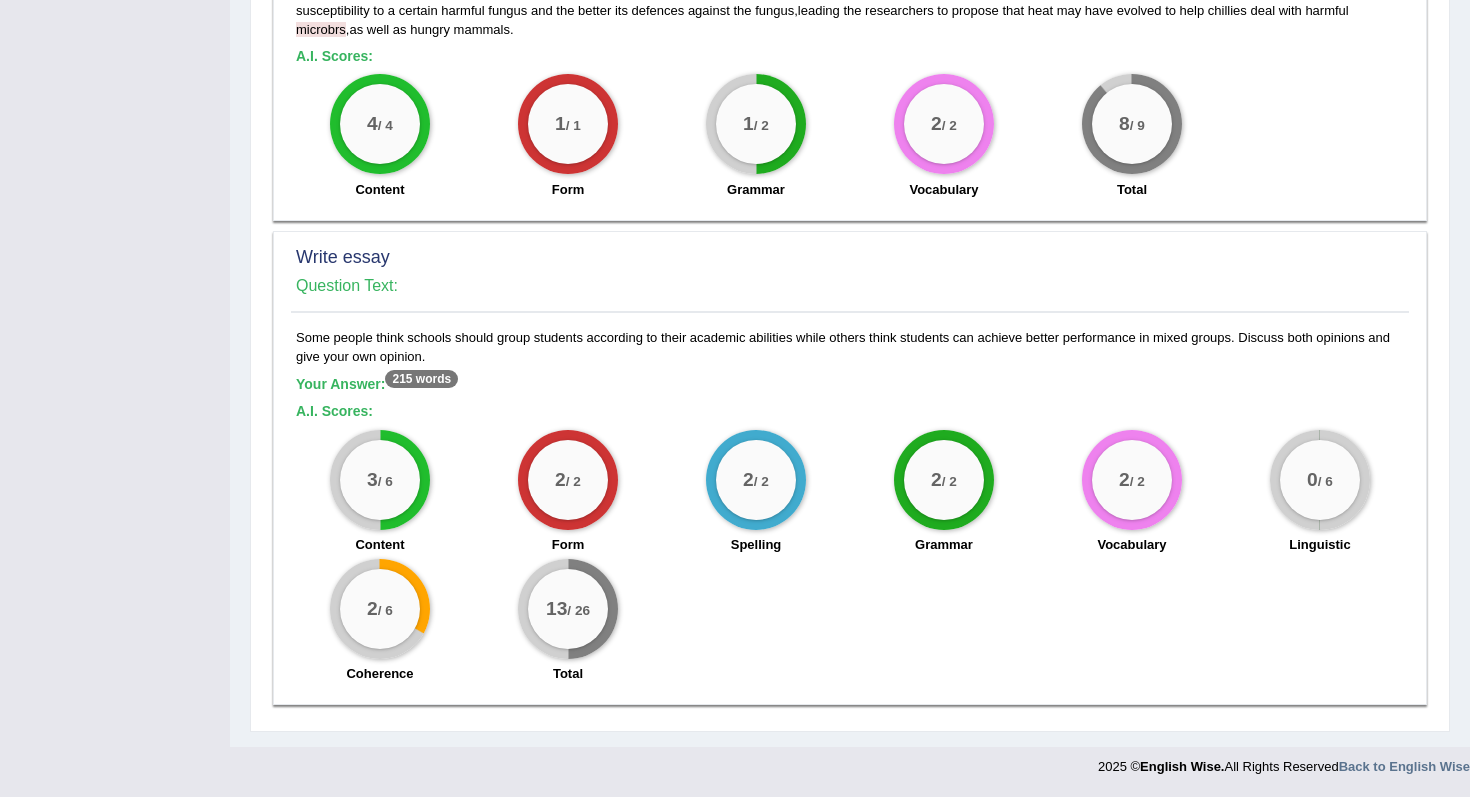 scroll, scrollTop: 1164, scrollLeft: 0, axis: vertical 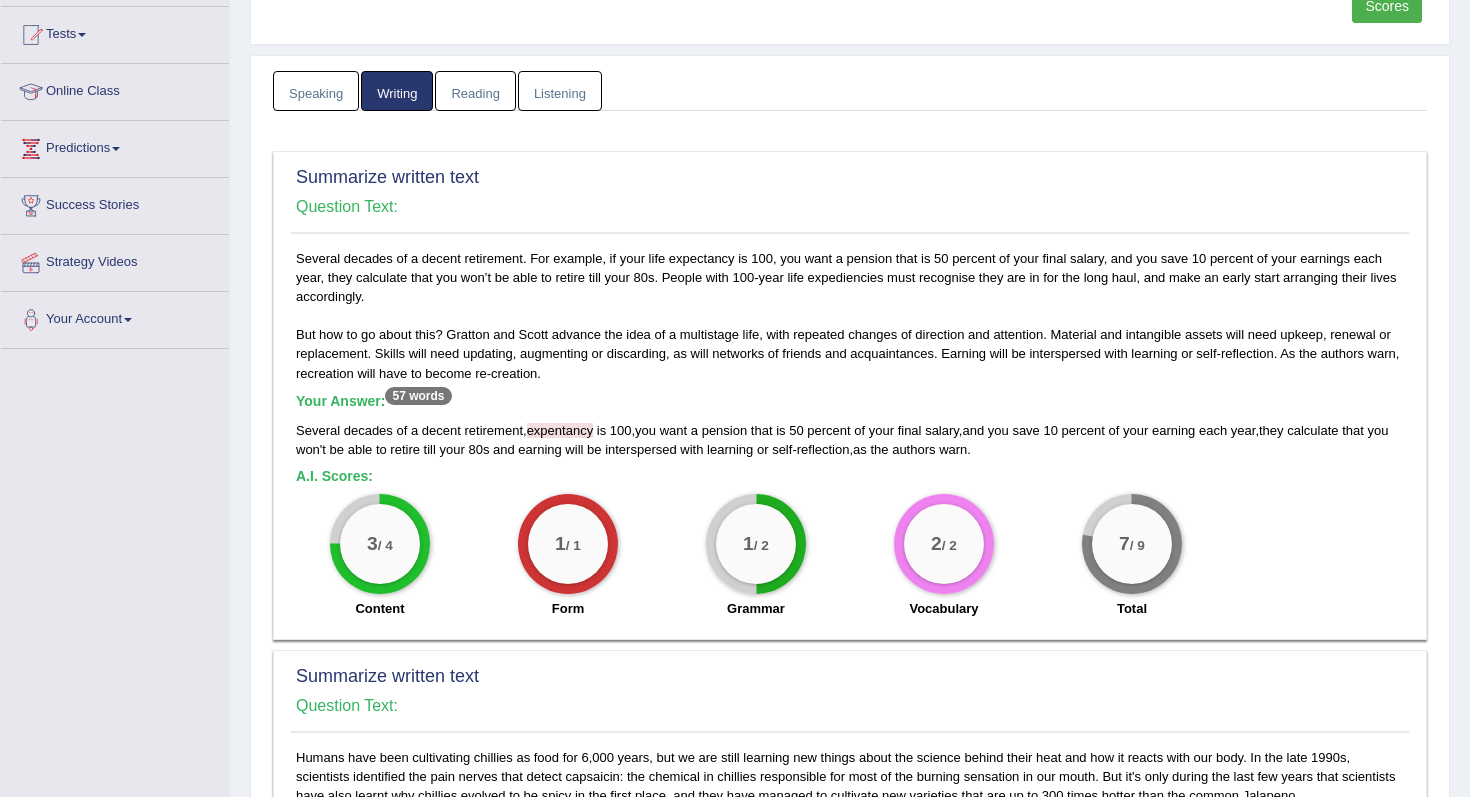click on "Speaking" at bounding box center [316, 91] 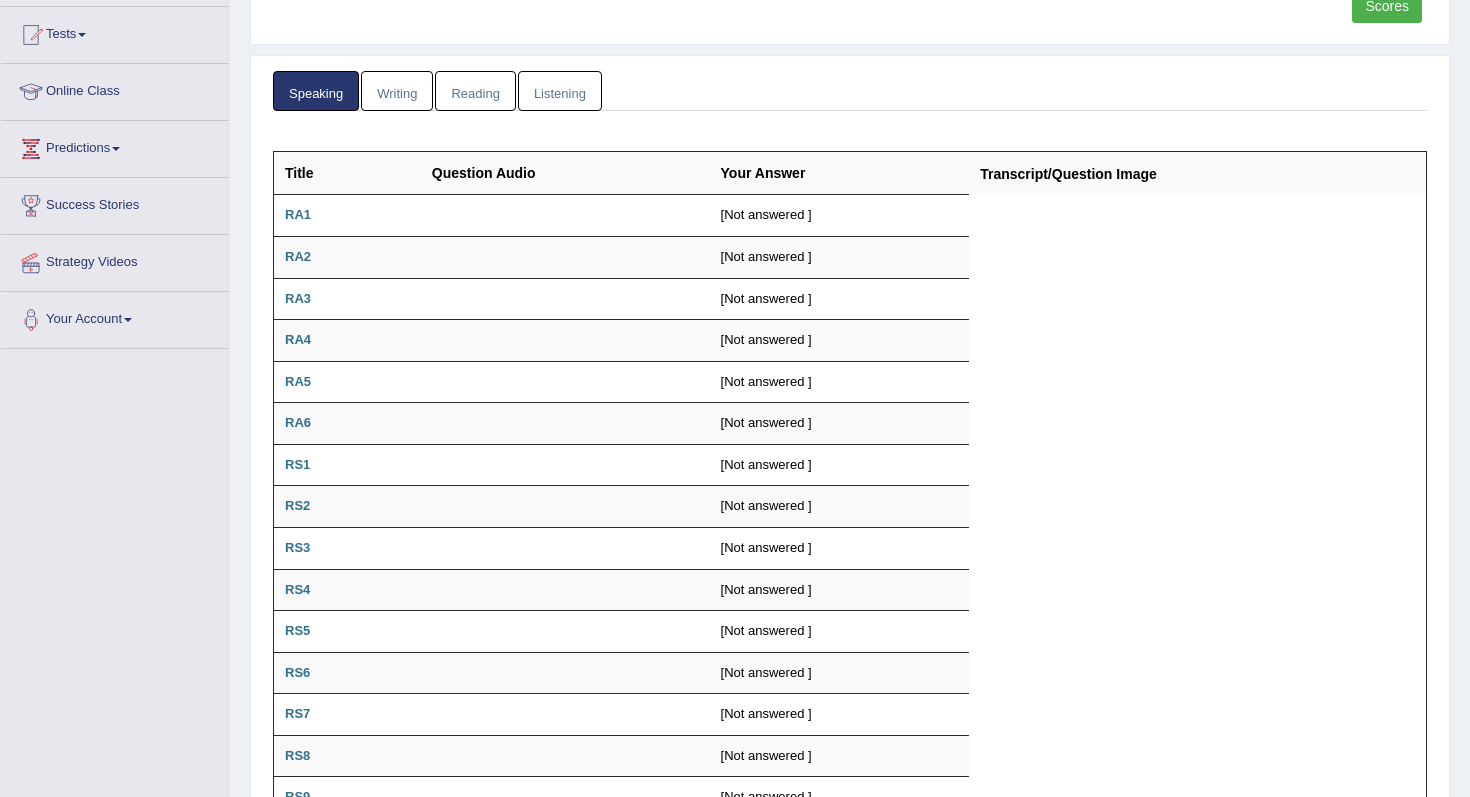 click on "Listening" at bounding box center [560, 91] 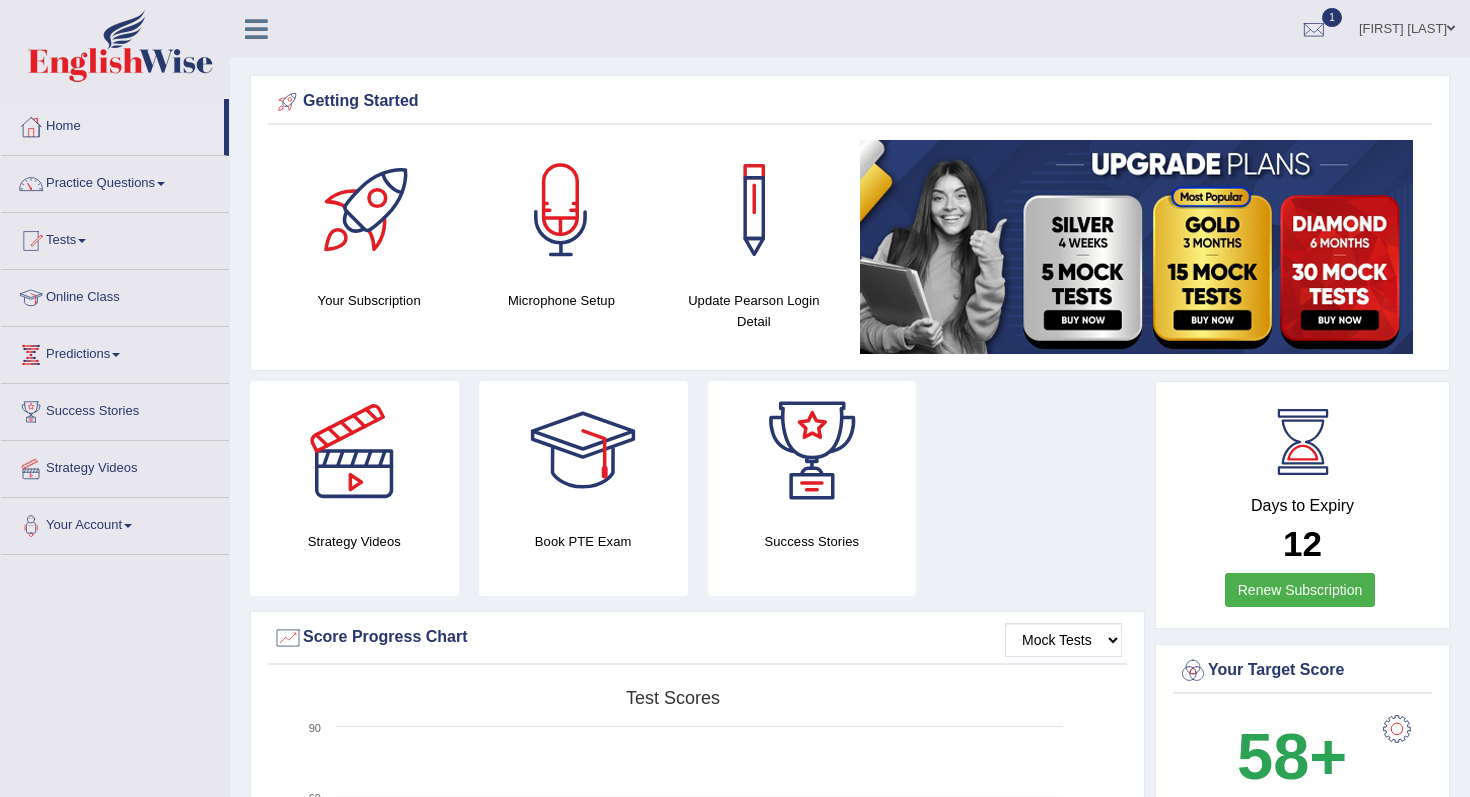 scroll, scrollTop: 2207, scrollLeft: 0, axis: vertical 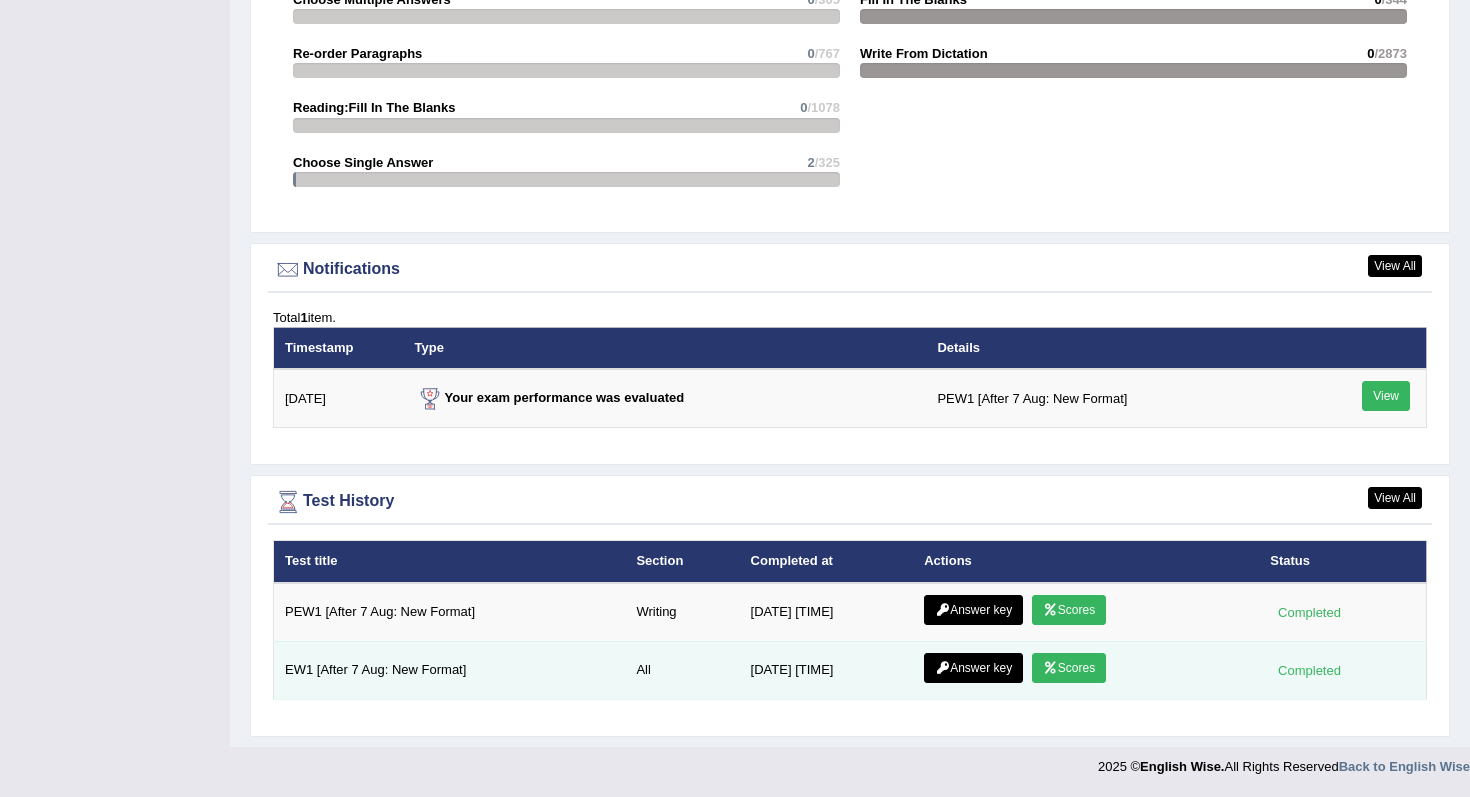 click on "Answer key" at bounding box center [973, 668] 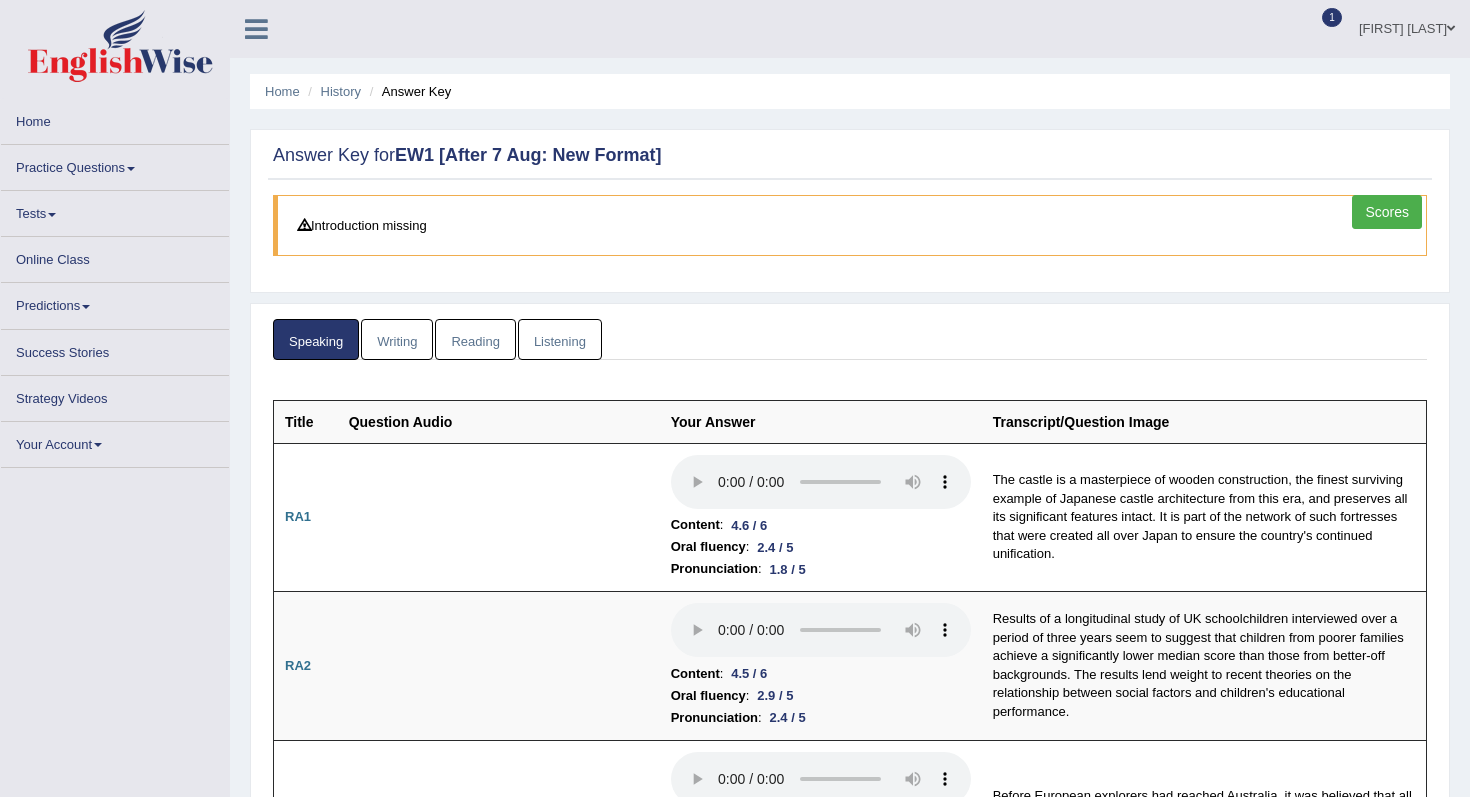 scroll, scrollTop: 0, scrollLeft: 0, axis: both 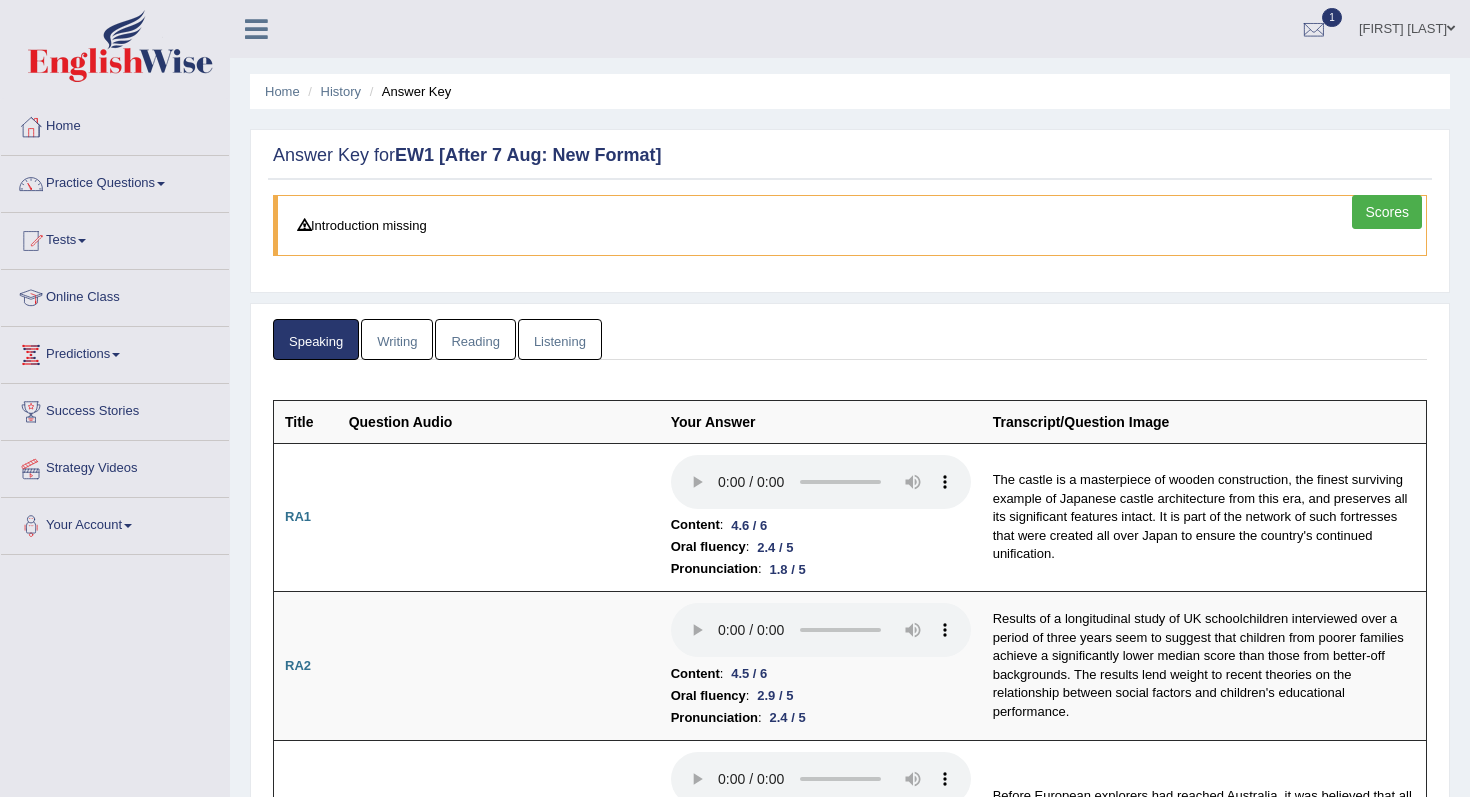 click on "Writing" at bounding box center (397, 339) 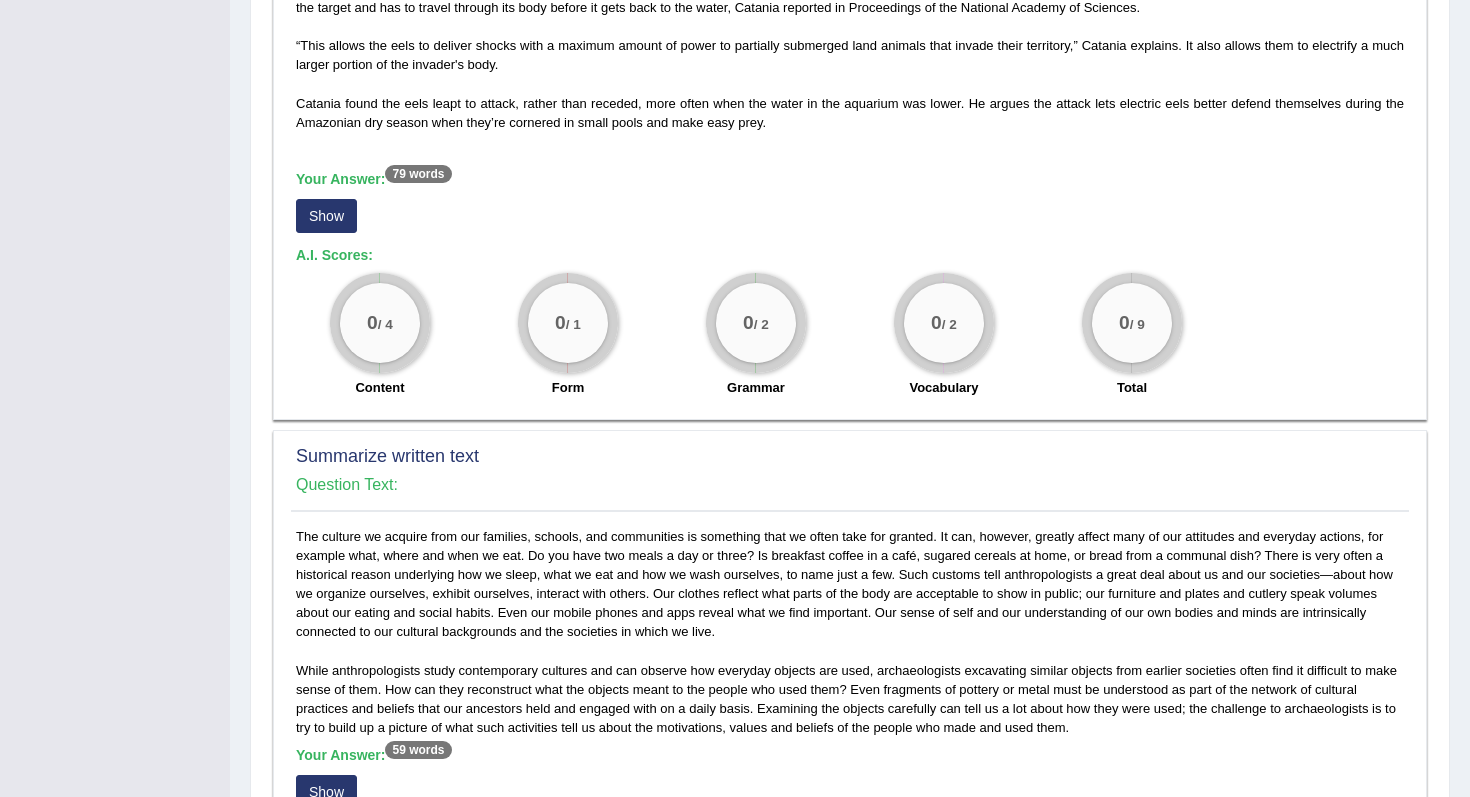 scroll, scrollTop: 691, scrollLeft: 0, axis: vertical 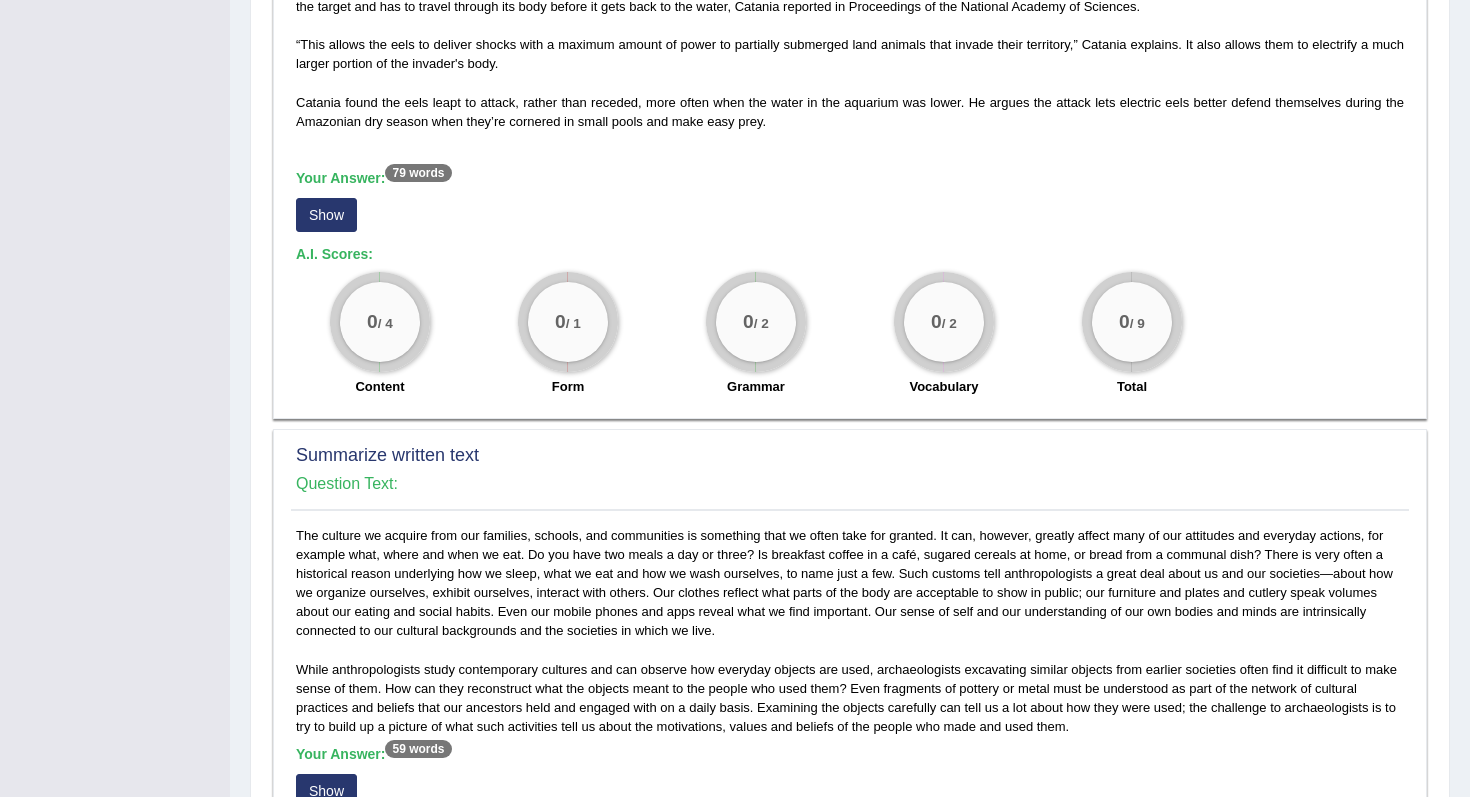 click on "Show" at bounding box center [326, 215] 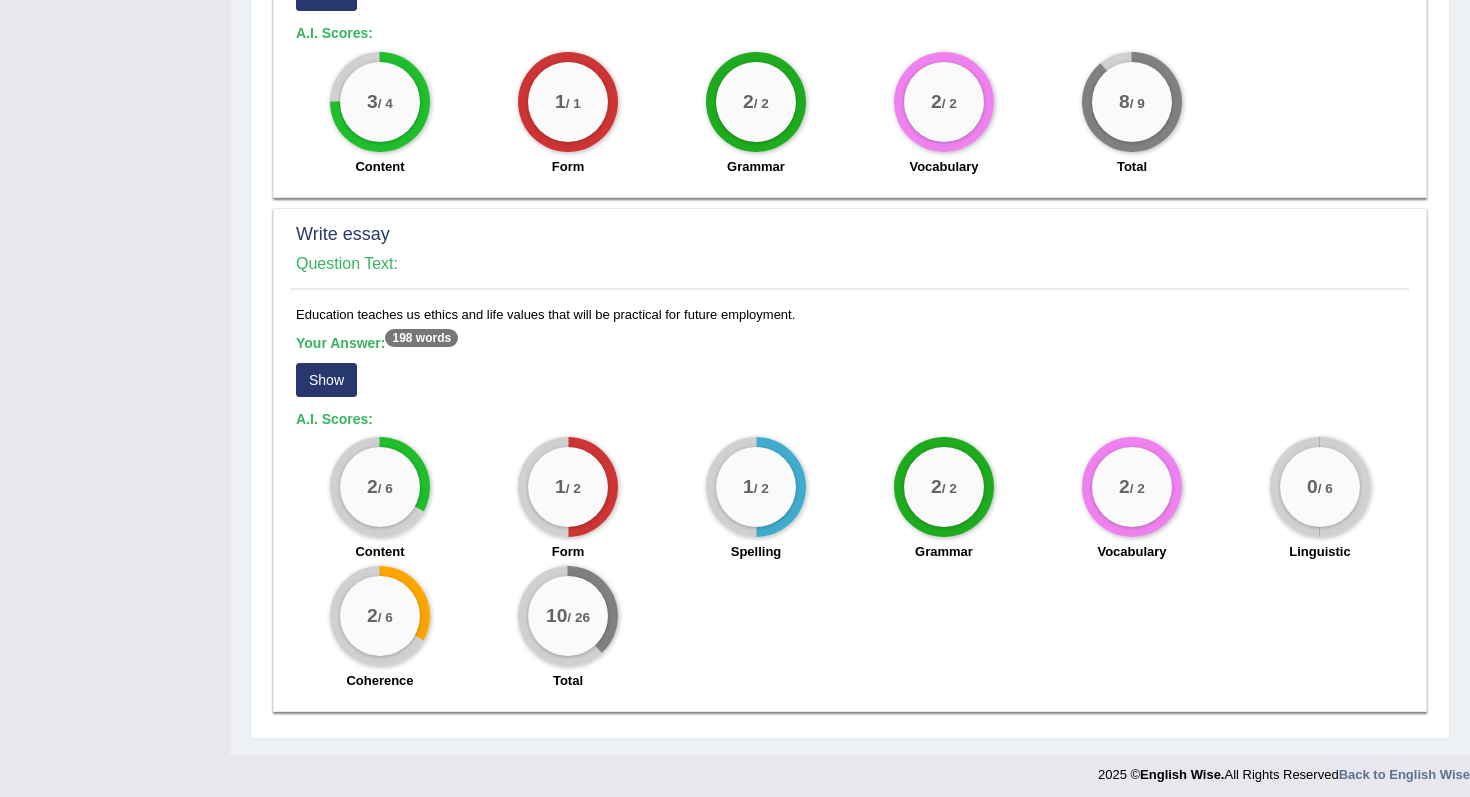 scroll, scrollTop: 1514, scrollLeft: 0, axis: vertical 